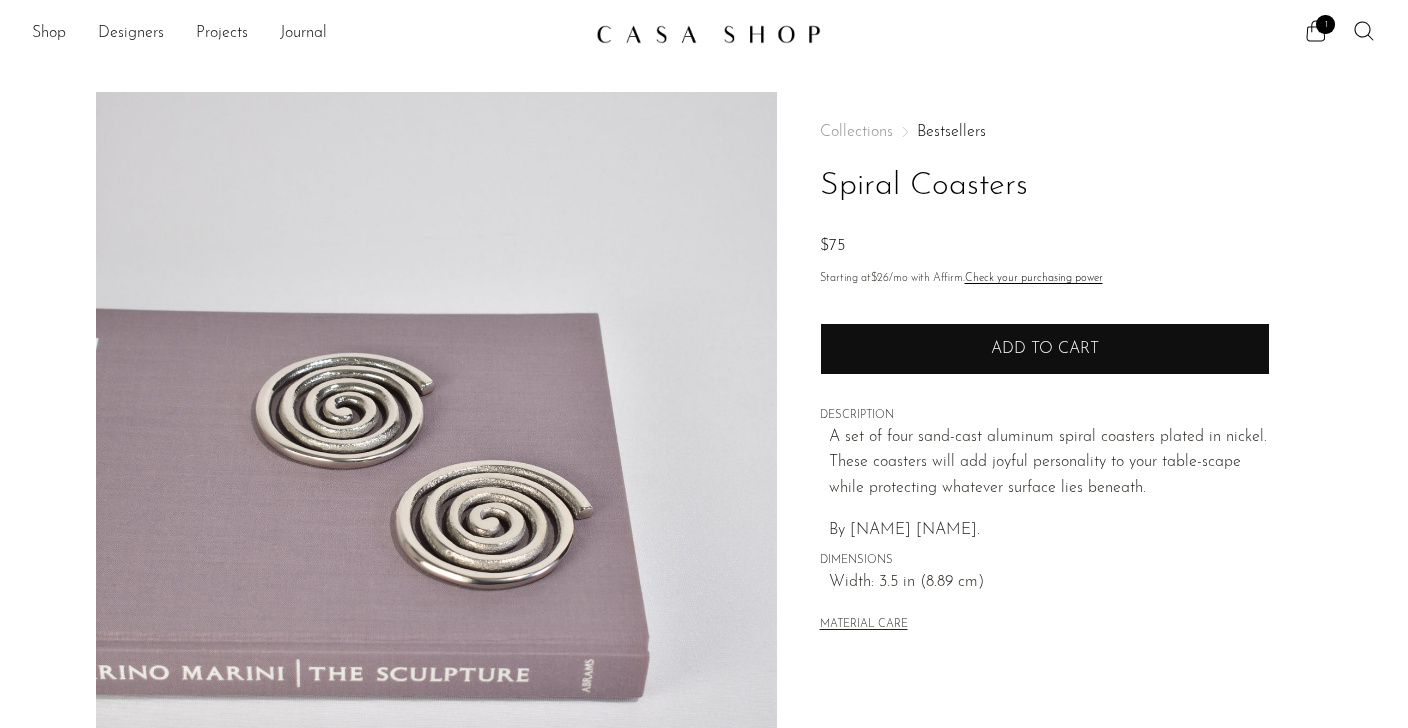 scroll, scrollTop: 0, scrollLeft: 0, axis: both 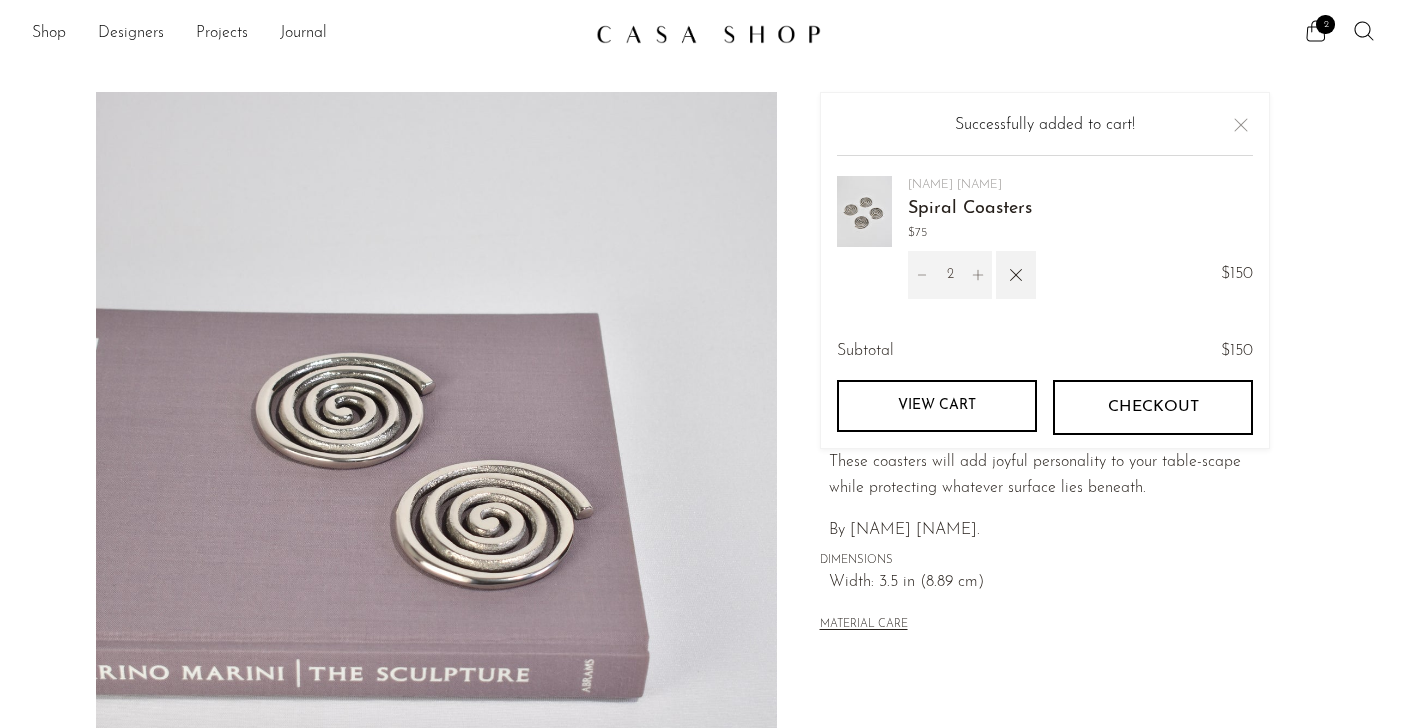 click 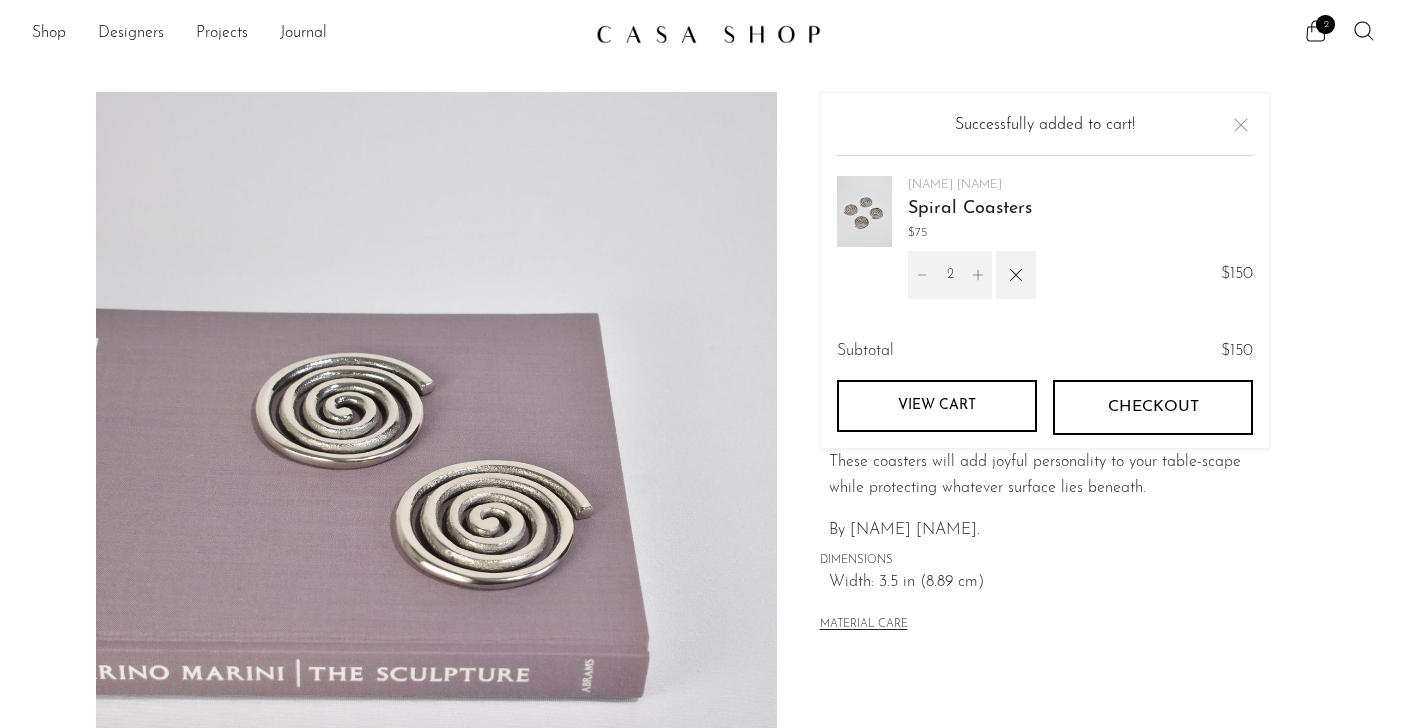 type on "1" 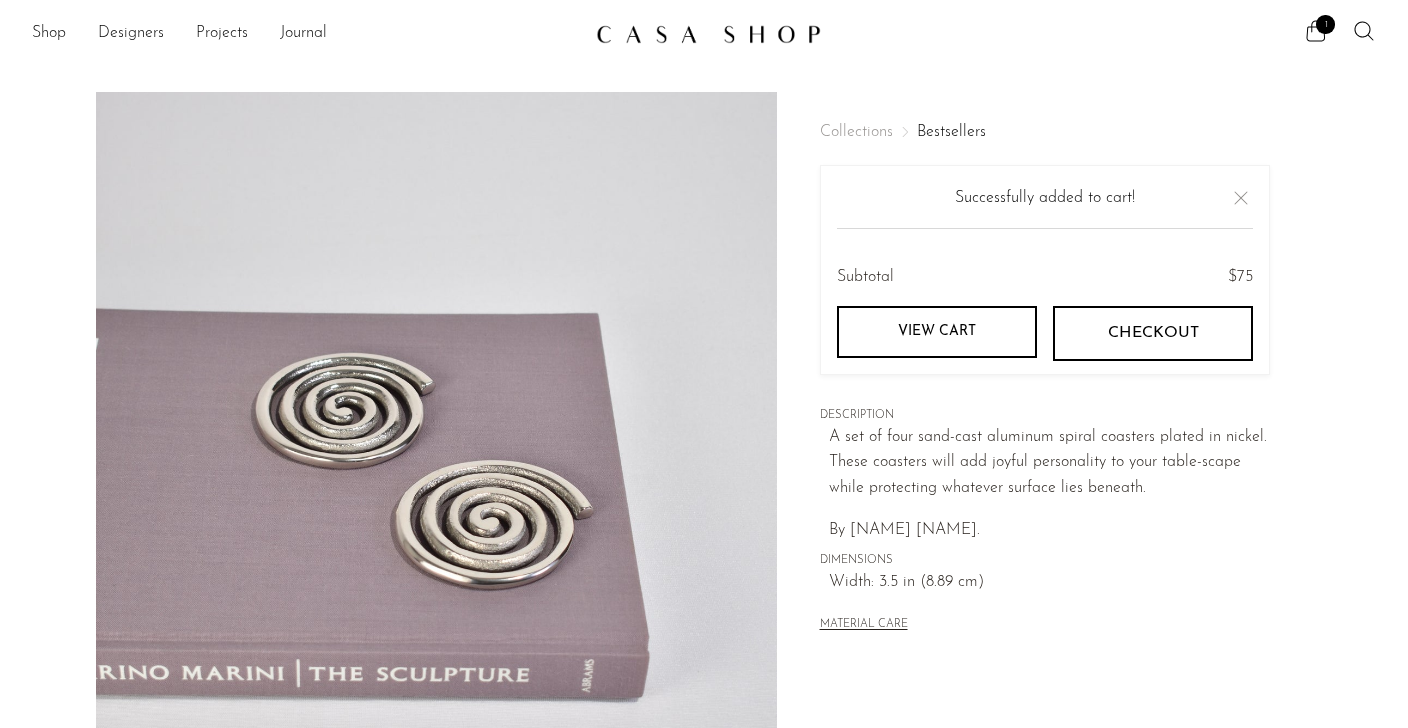 click on "Checkout" at bounding box center [1152, 333] 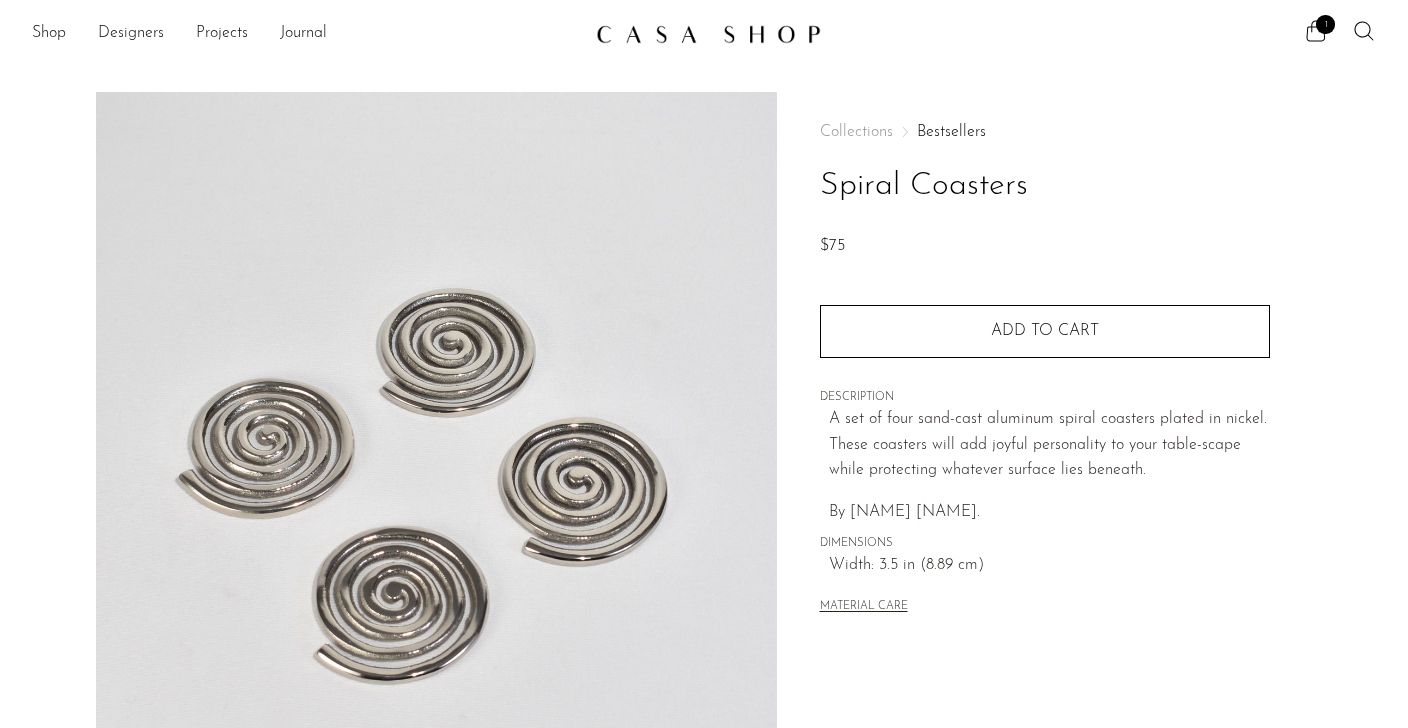 scroll, scrollTop: 0, scrollLeft: 0, axis: both 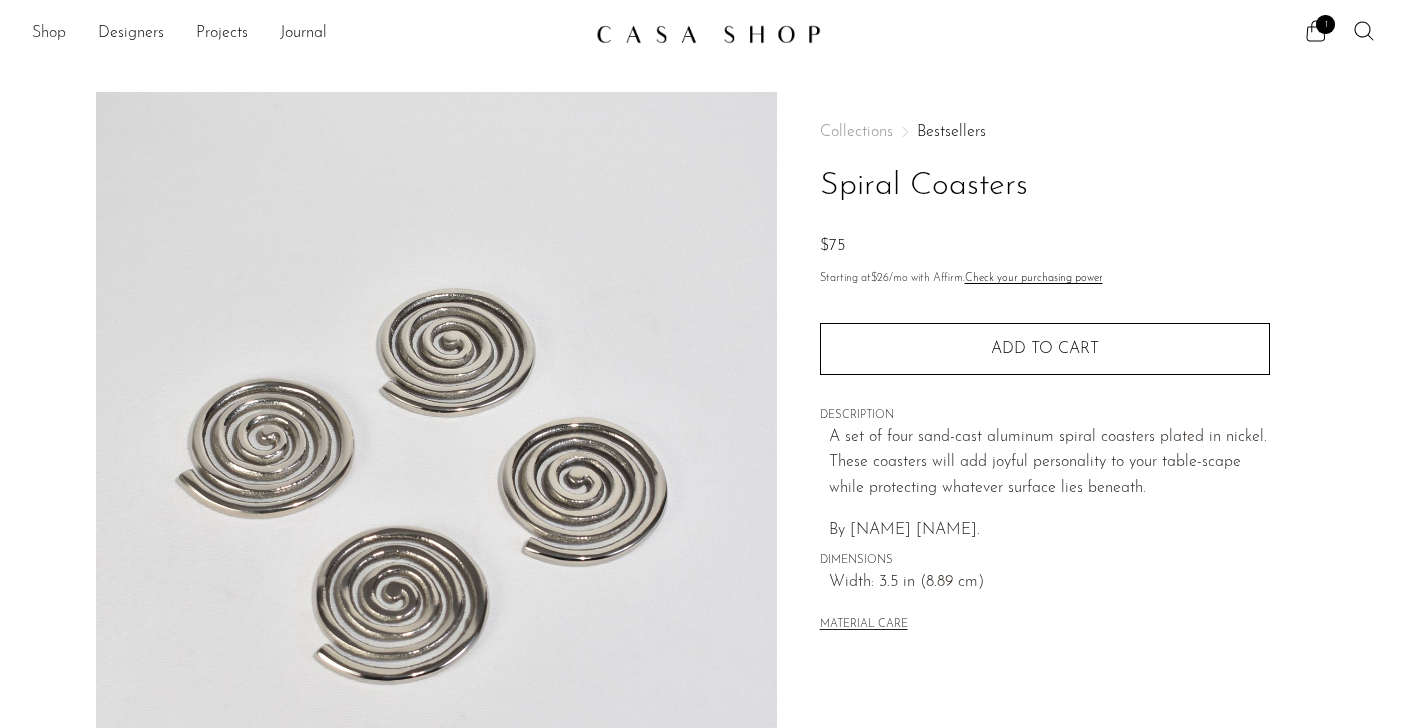 click on "Shop" at bounding box center (49, 34) 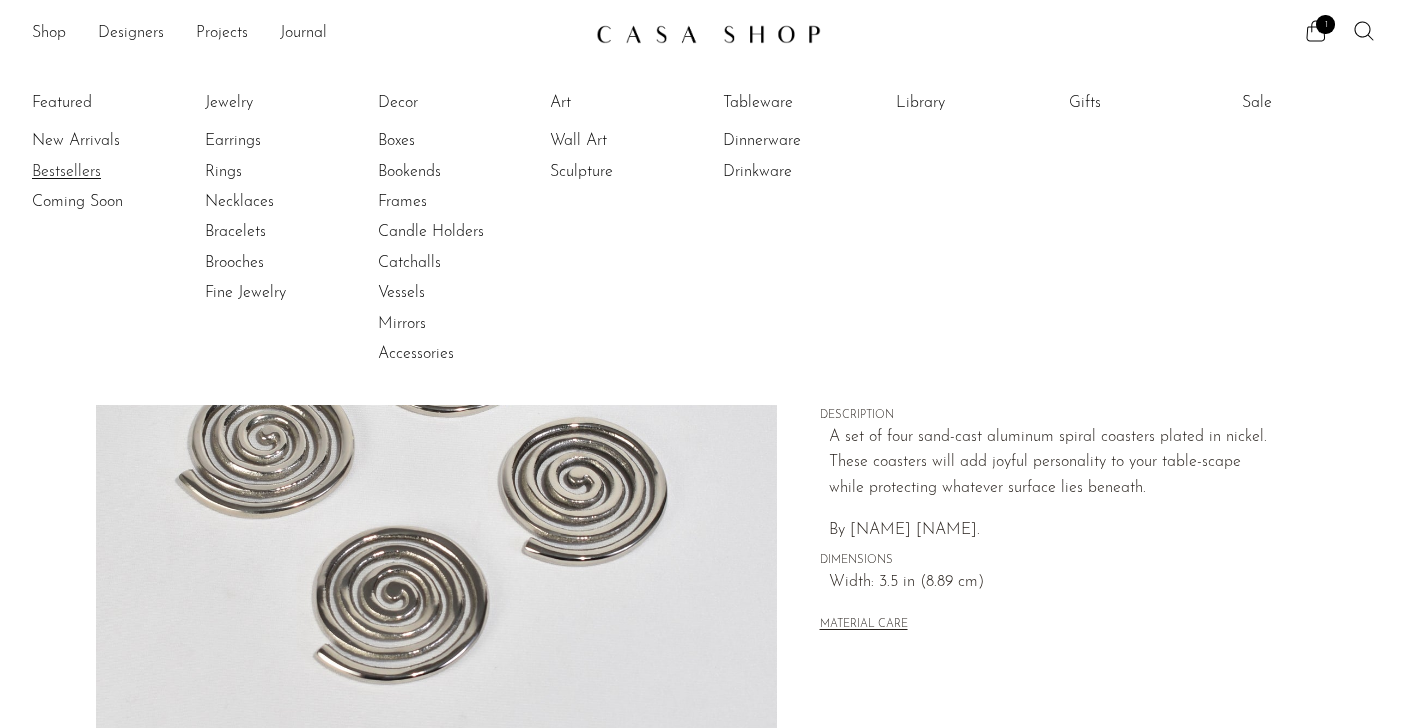 click on "Bestsellers" at bounding box center [107, 172] 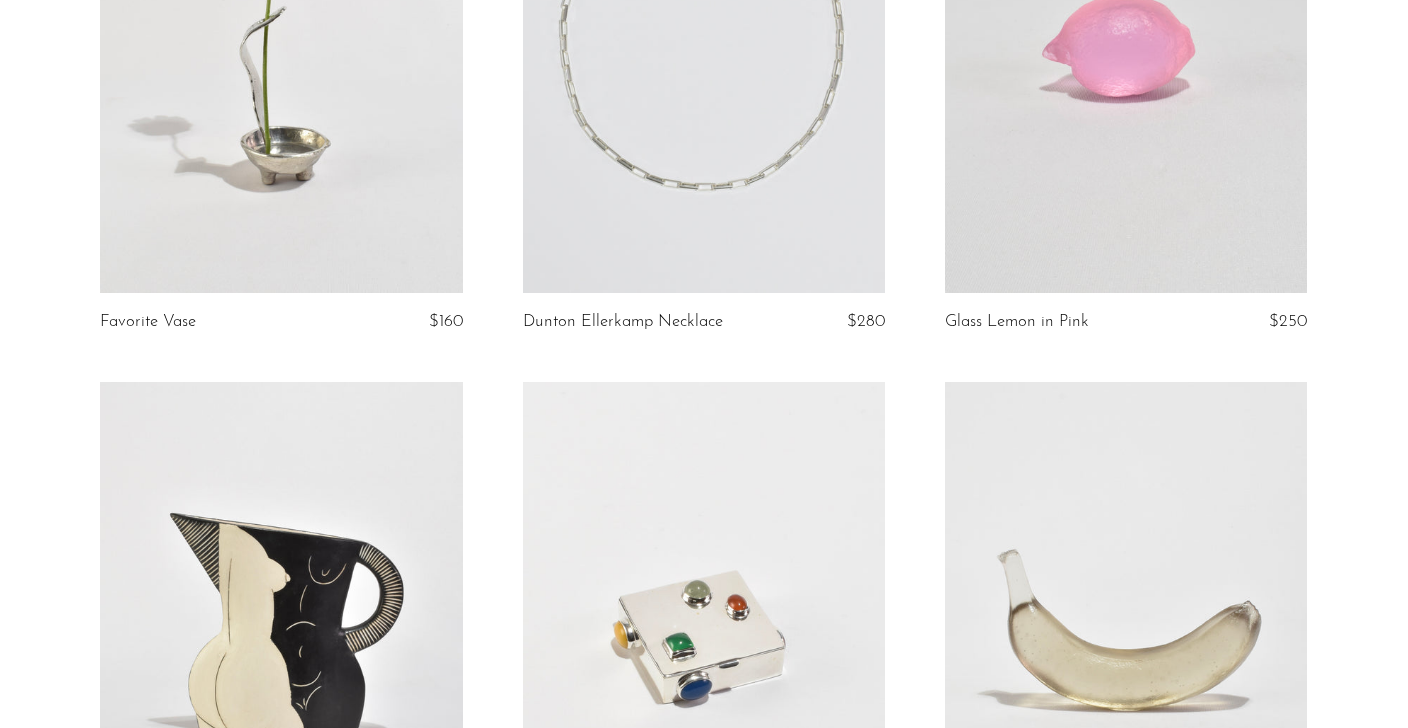 scroll, scrollTop: 0, scrollLeft: 0, axis: both 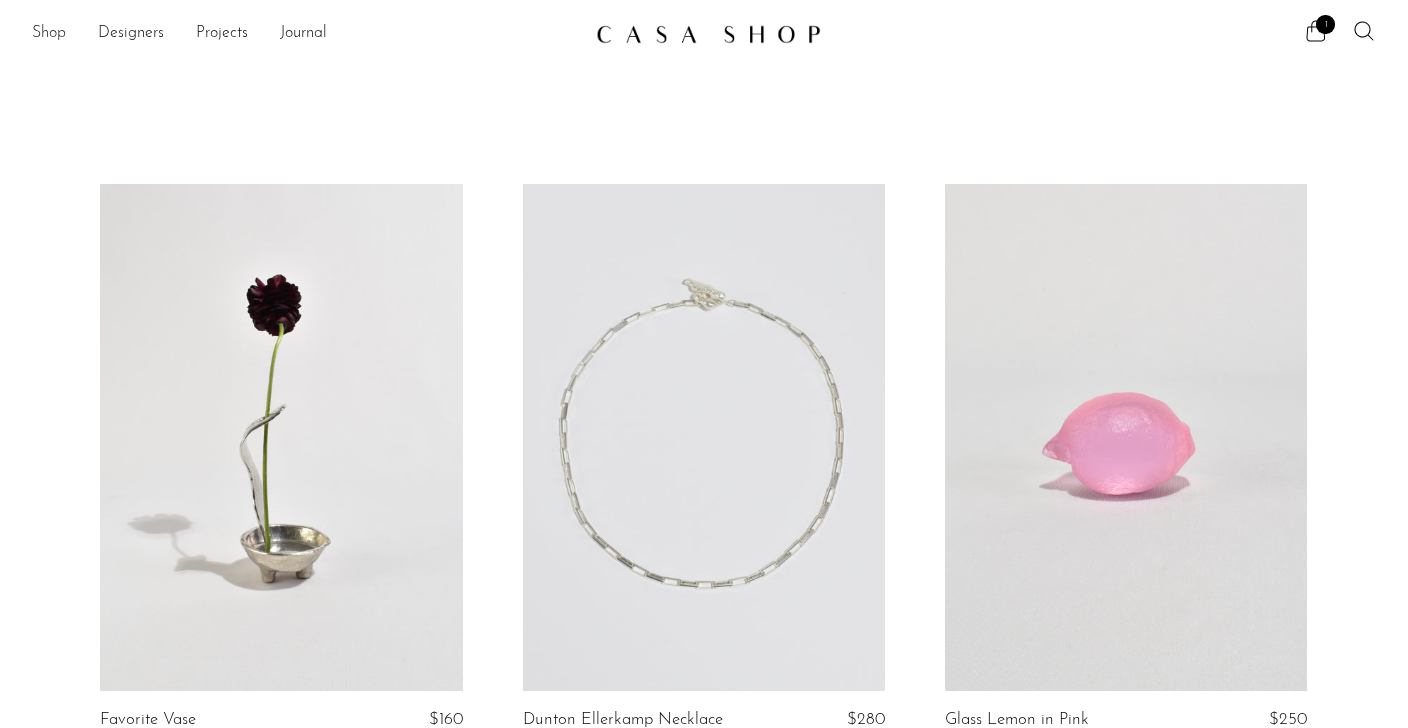click on "Shop" at bounding box center (49, 34) 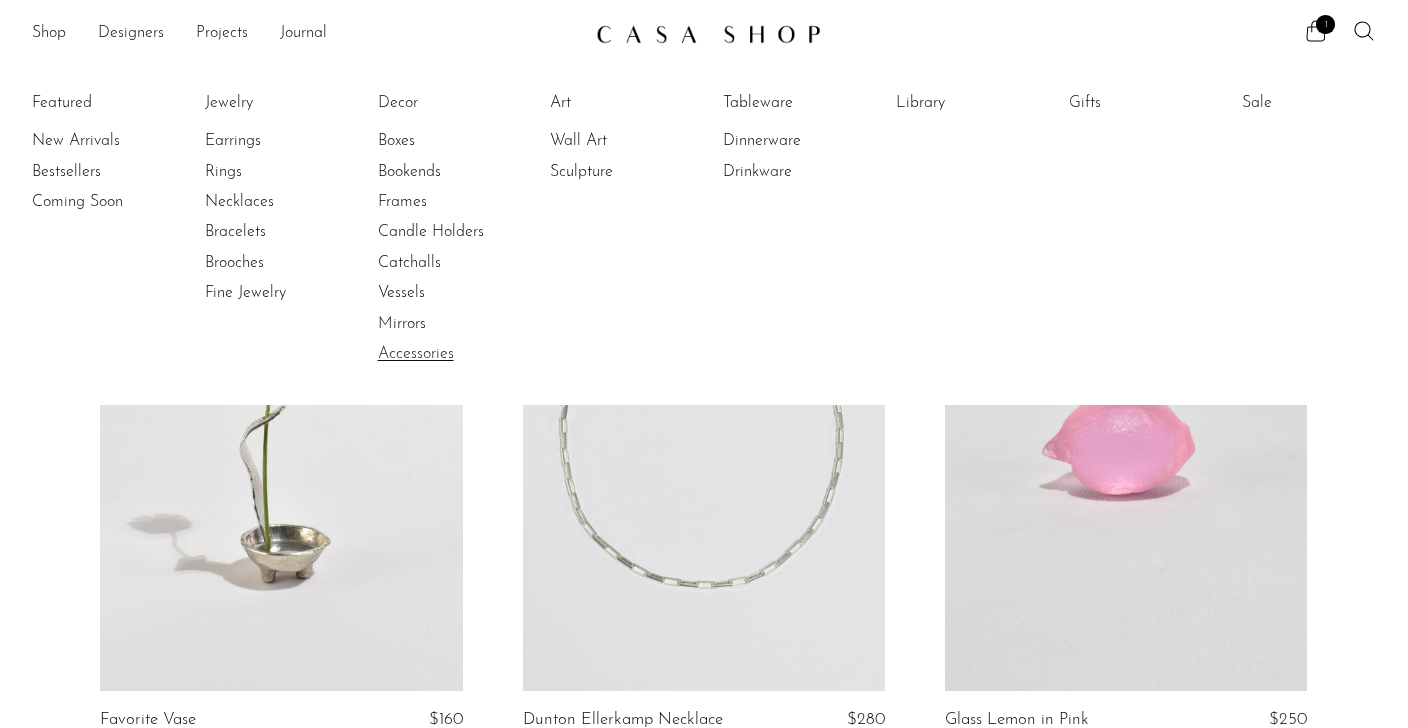 click on "Accessories" at bounding box center (453, 354) 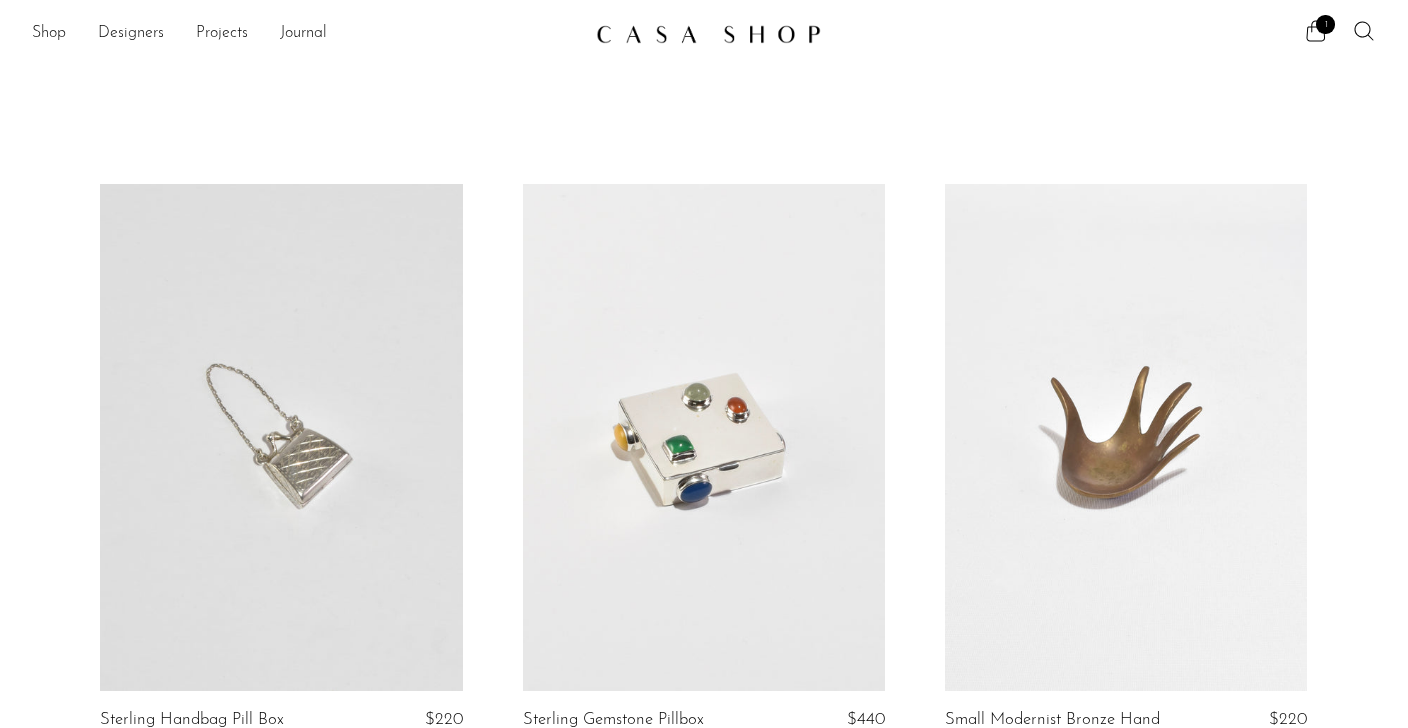 scroll, scrollTop: 0, scrollLeft: 0, axis: both 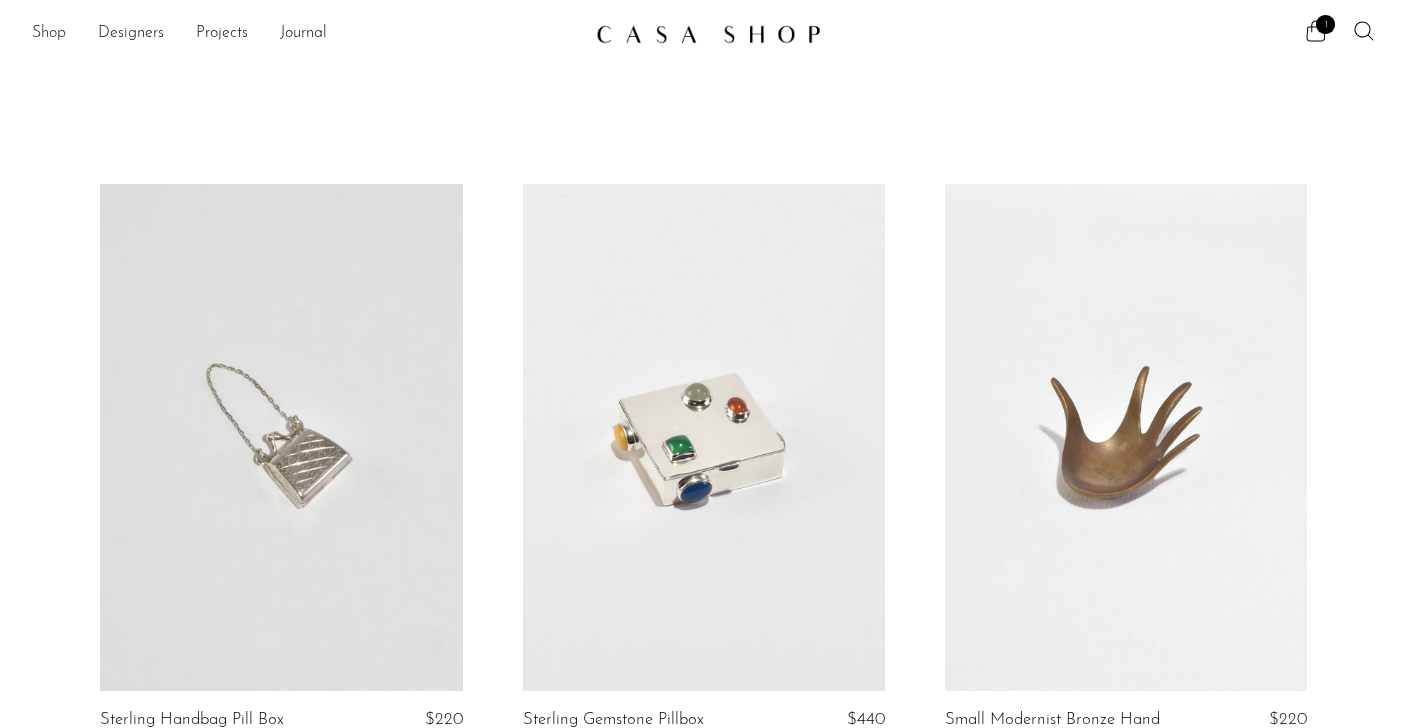 click on "Shop" at bounding box center [49, 34] 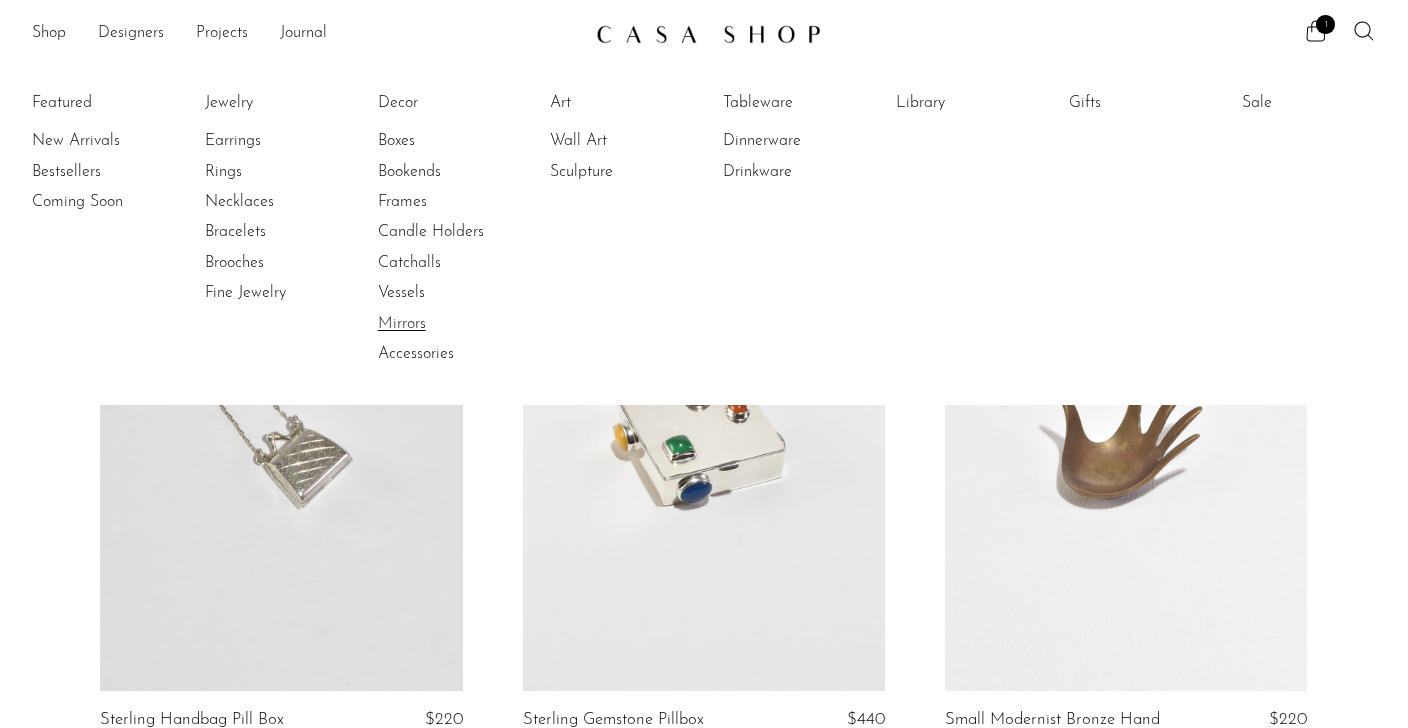 click on "Mirrors" at bounding box center [453, 324] 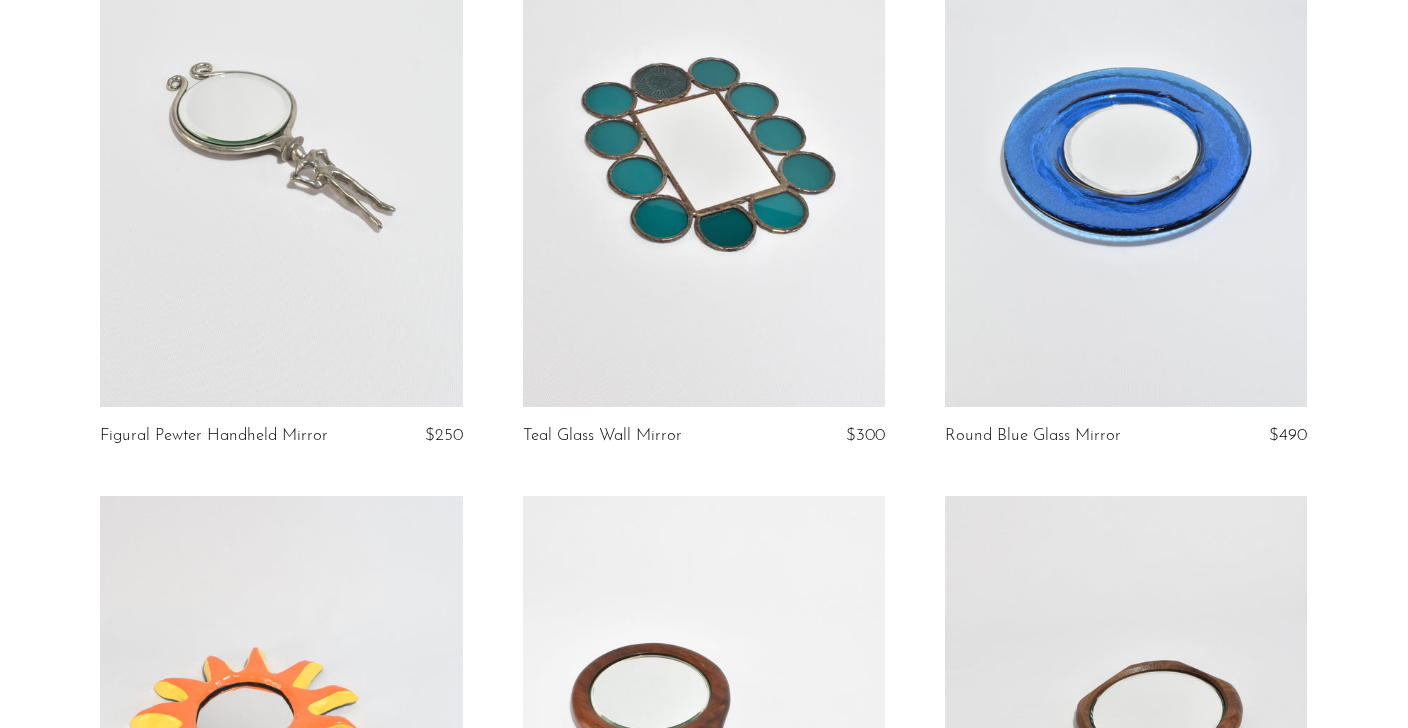 scroll, scrollTop: 0, scrollLeft: 0, axis: both 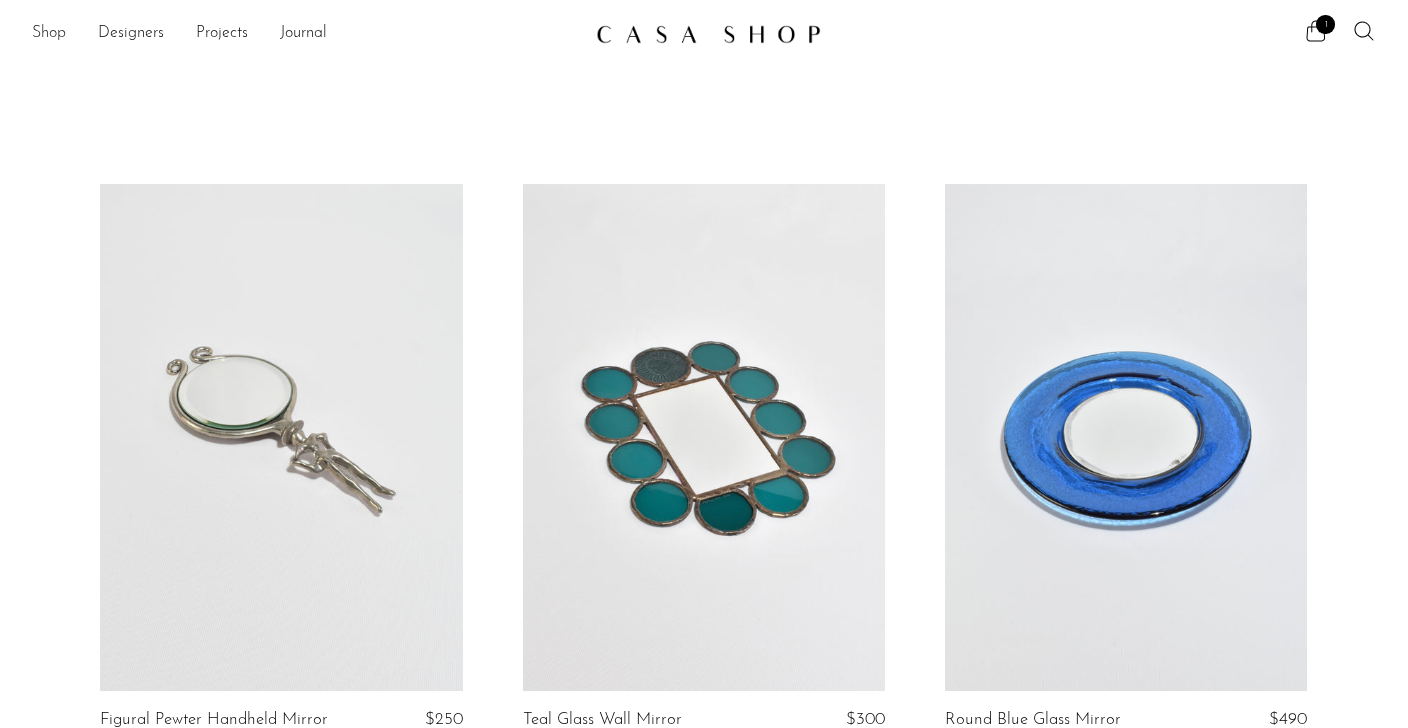 click on "Shop" at bounding box center [49, 34] 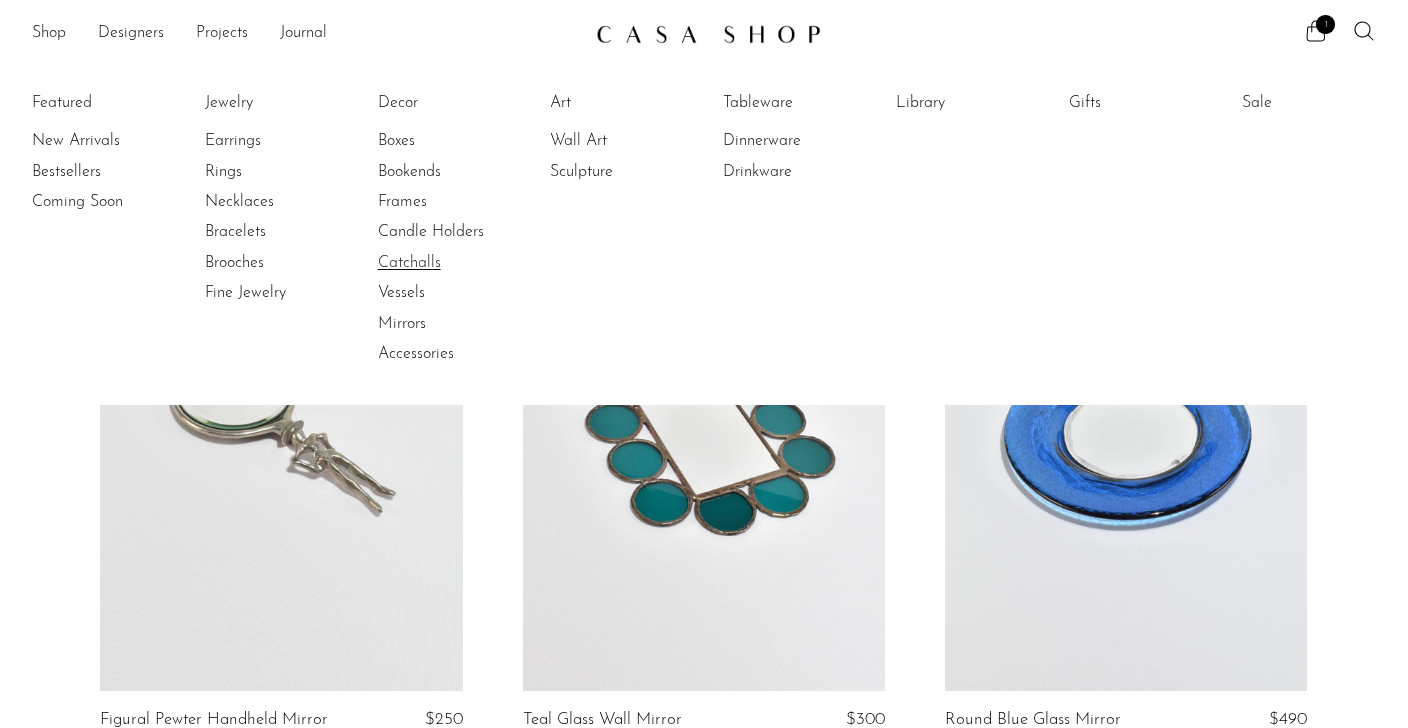 click on "Catchalls" at bounding box center [453, 263] 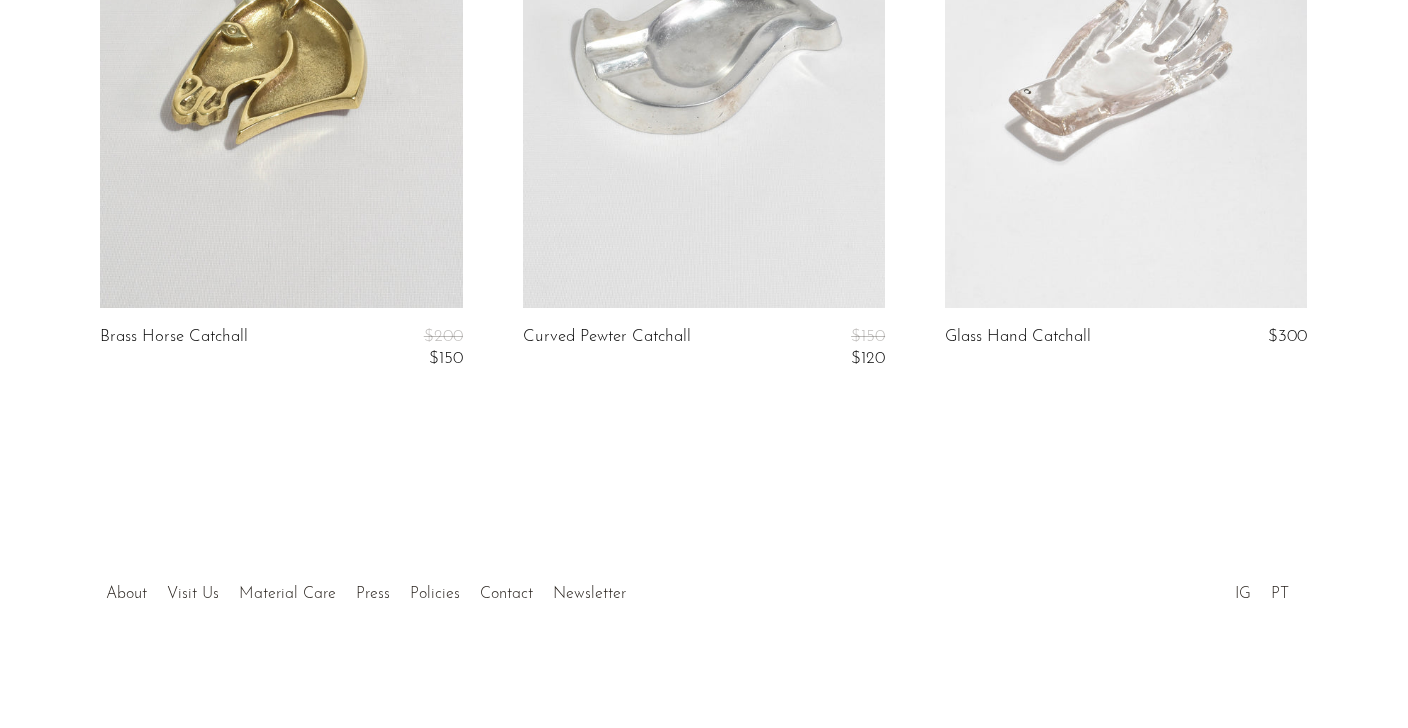 scroll, scrollTop: 0, scrollLeft: 0, axis: both 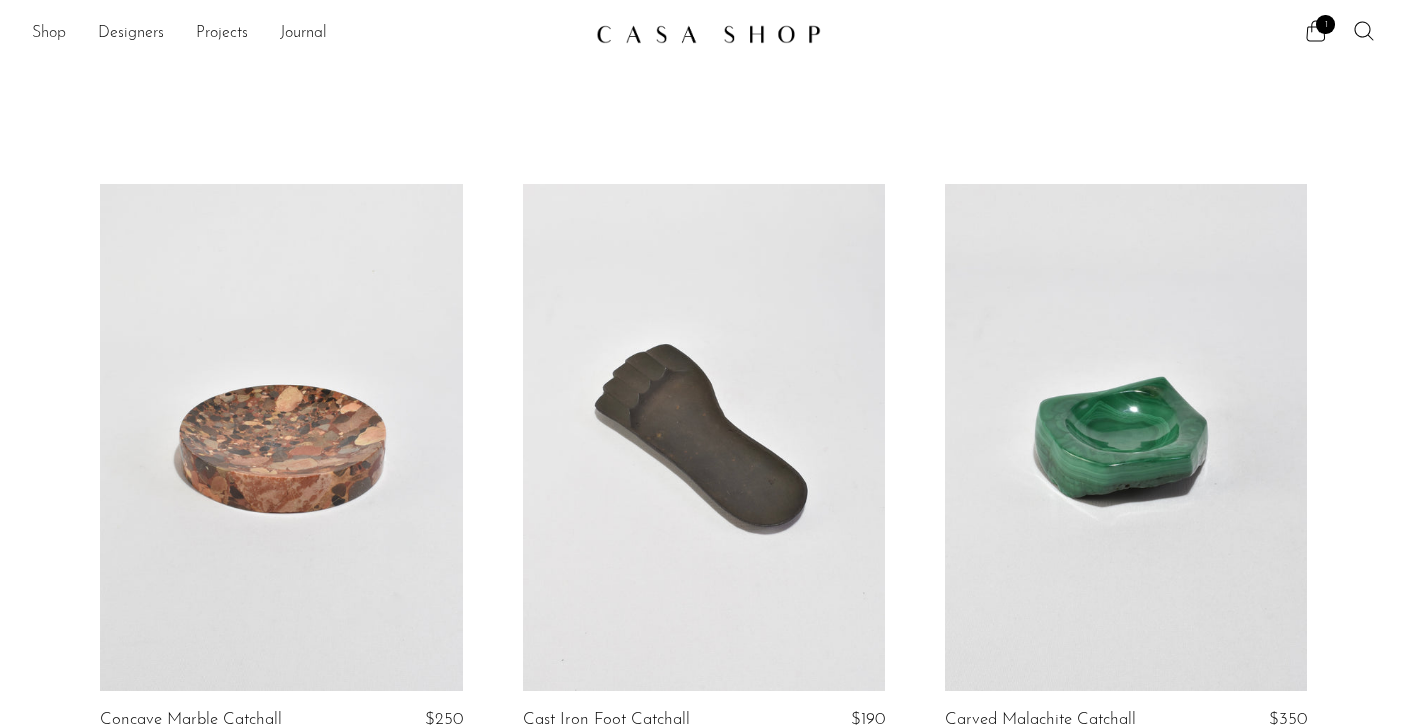 click on "Shop" at bounding box center [49, 34] 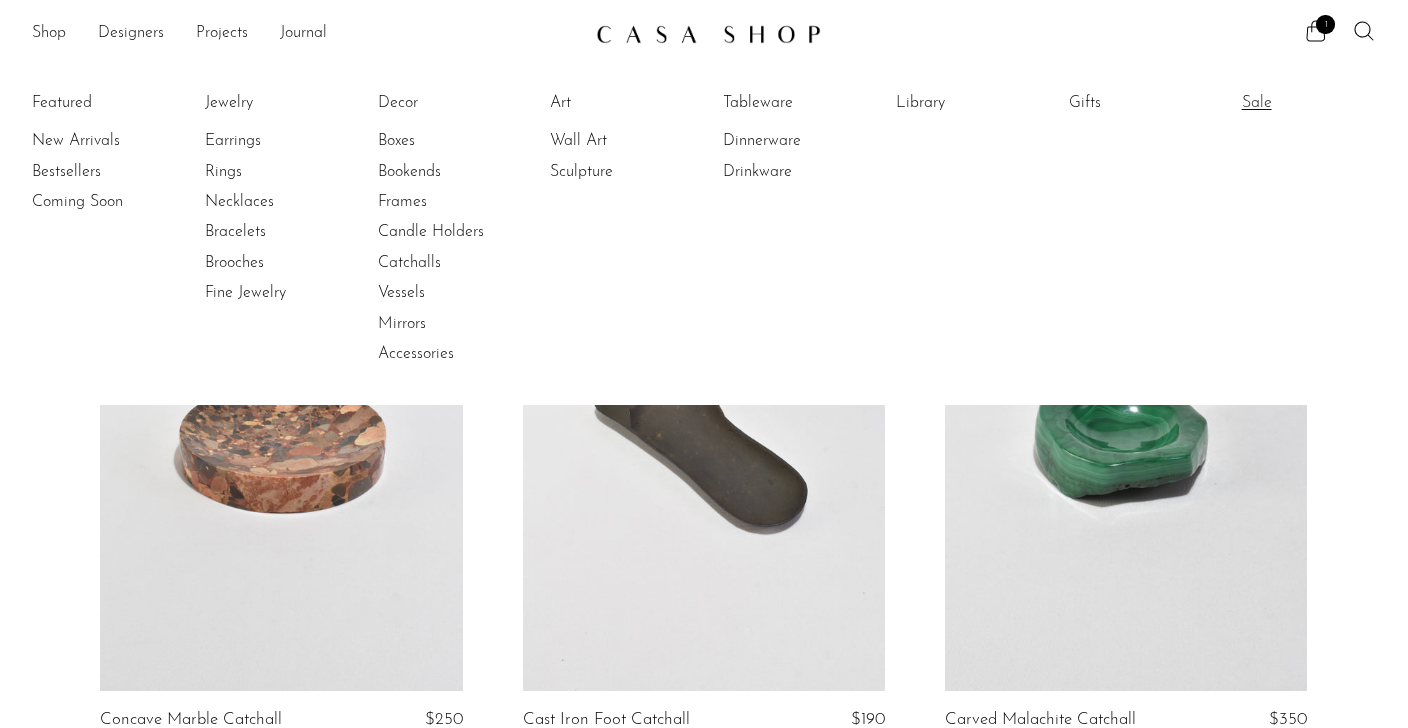 click on "Sale" at bounding box center (1317, 103) 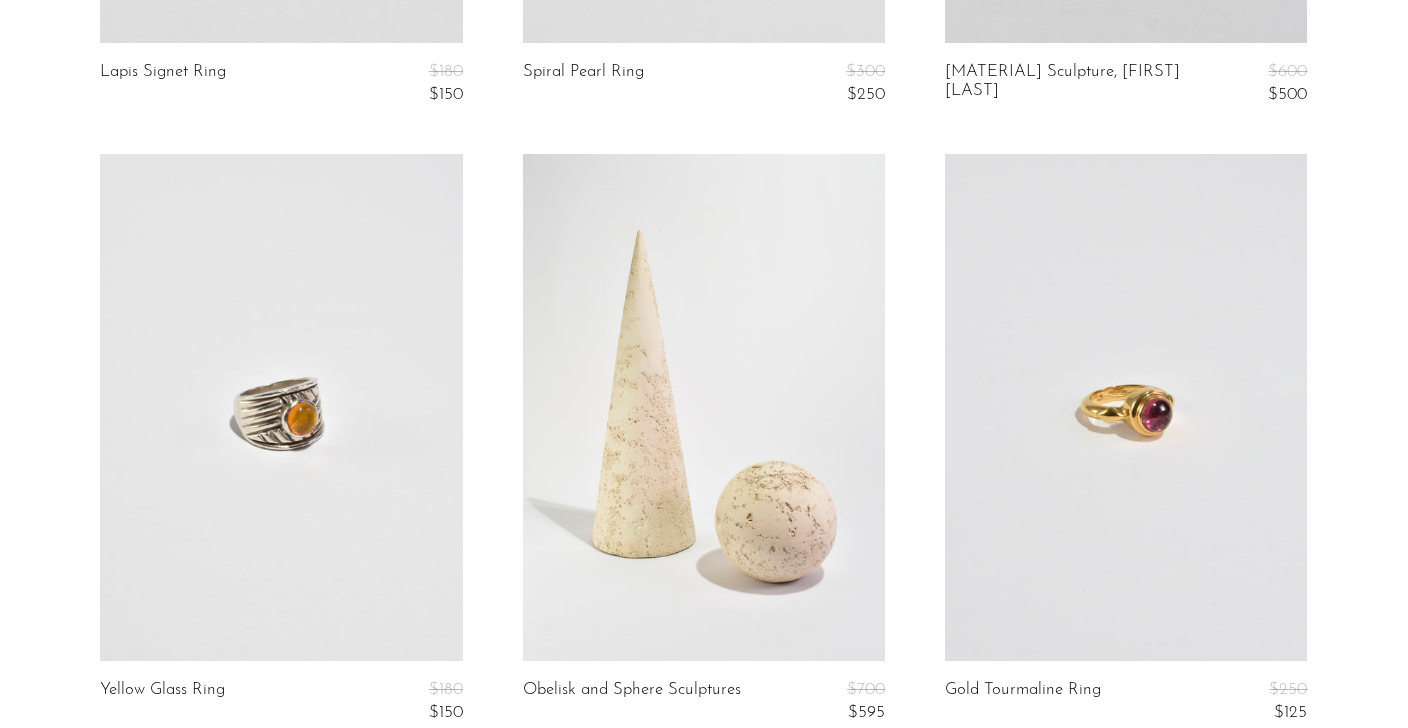 scroll, scrollTop: 1629, scrollLeft: 0, axis: vertical 